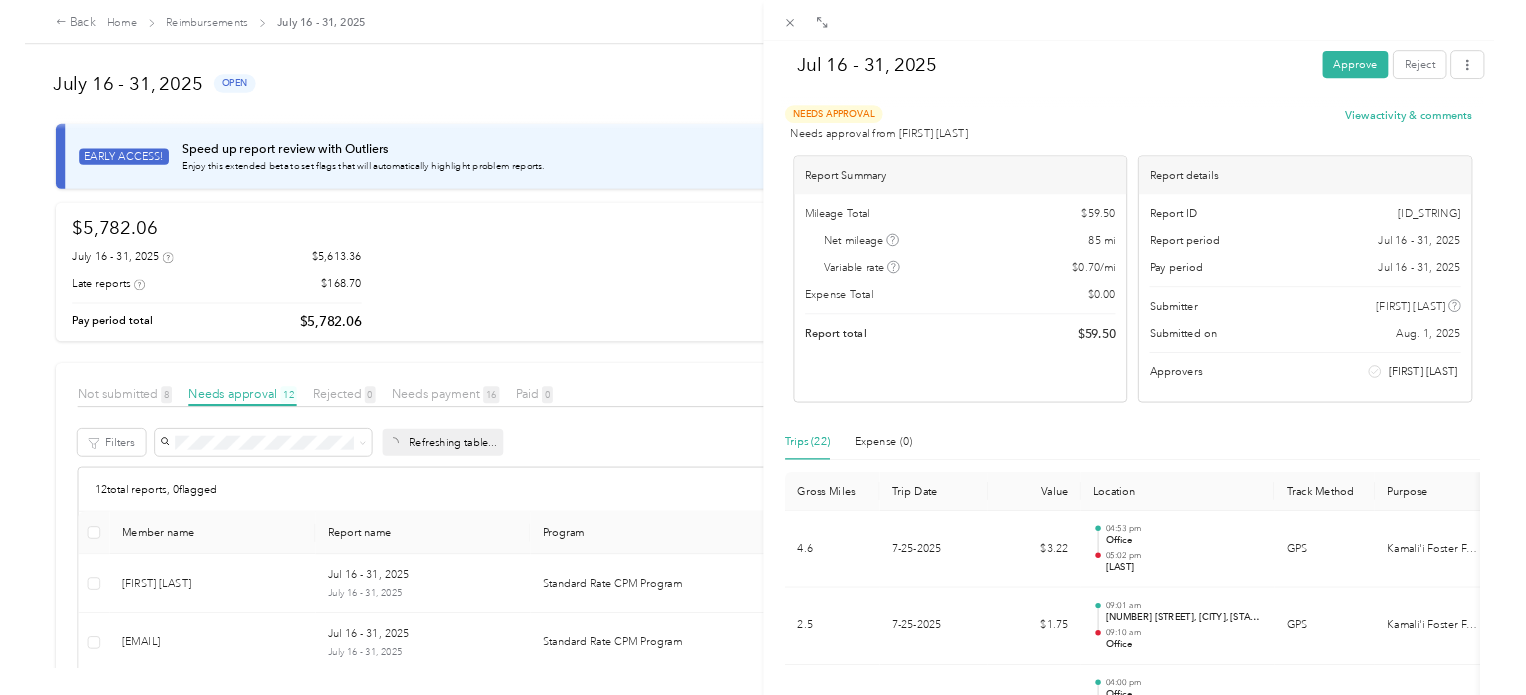 scroll, scrollTop: 0, scrollLeft: 0, axis: both 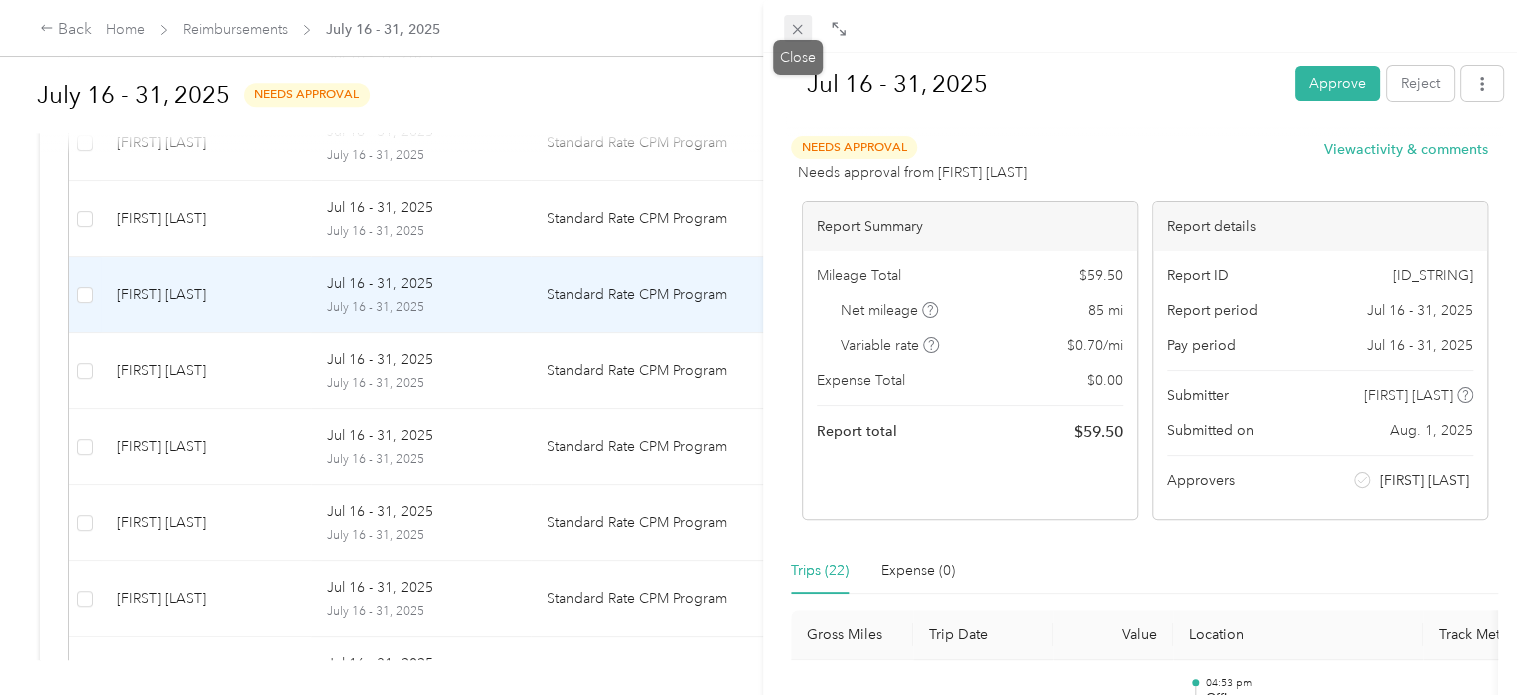 click at bounding box center [798, 29] 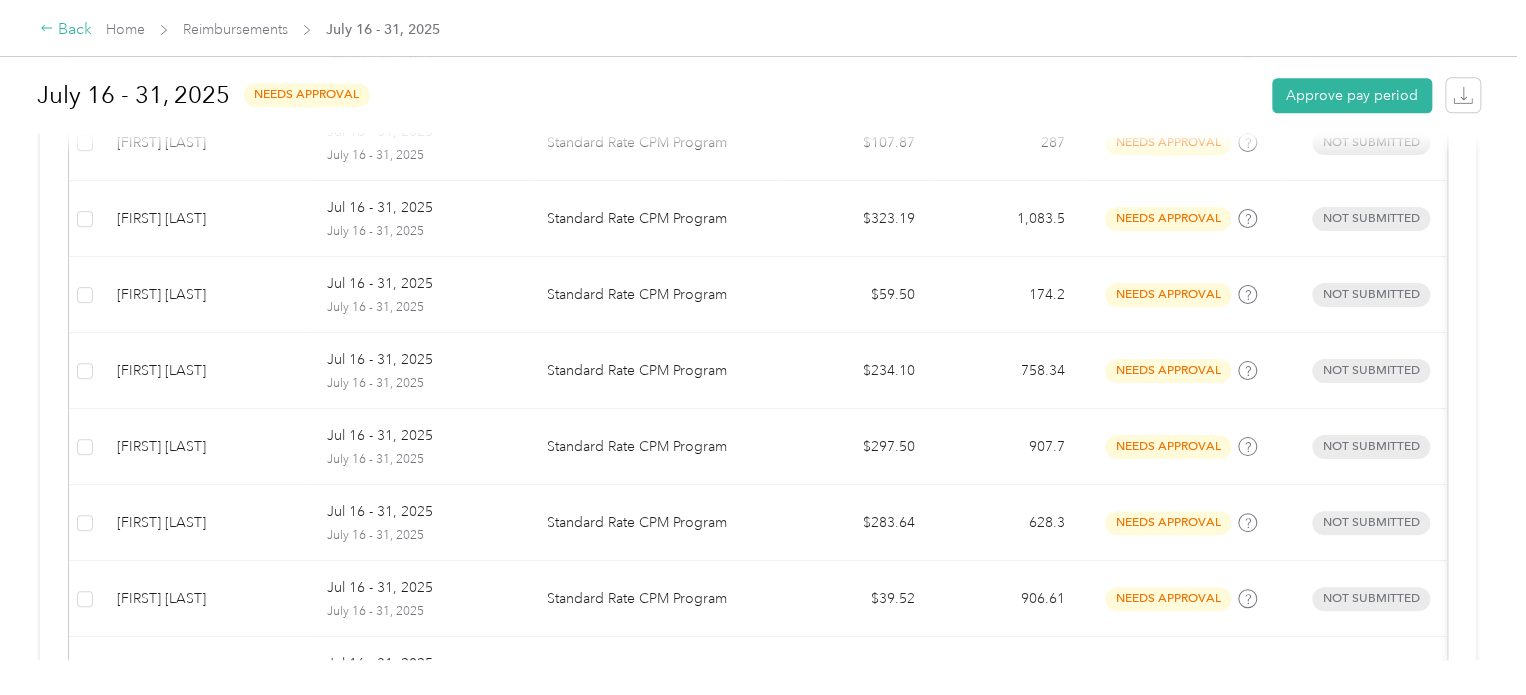 click on "Back" at bounding box center (66, 30) 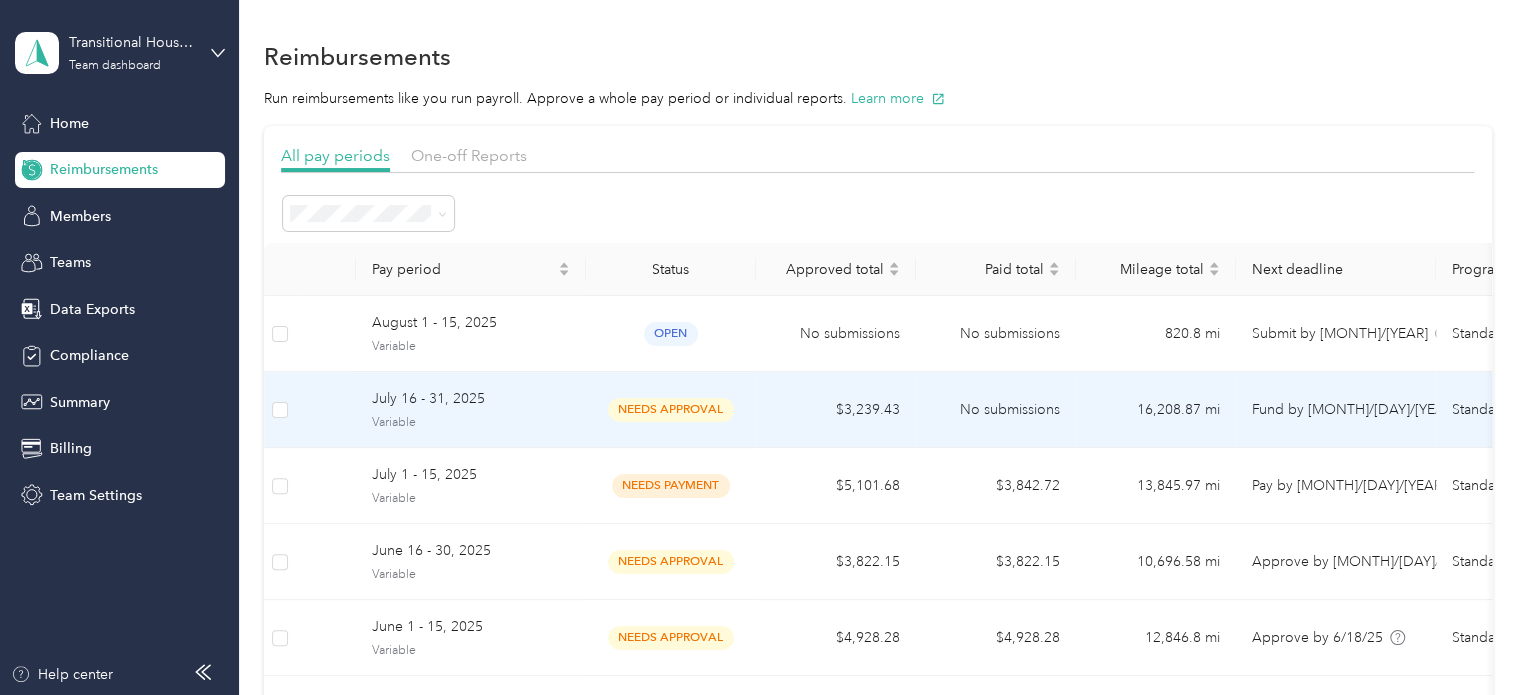 click on "Variable" at bounding box center [471, 423] 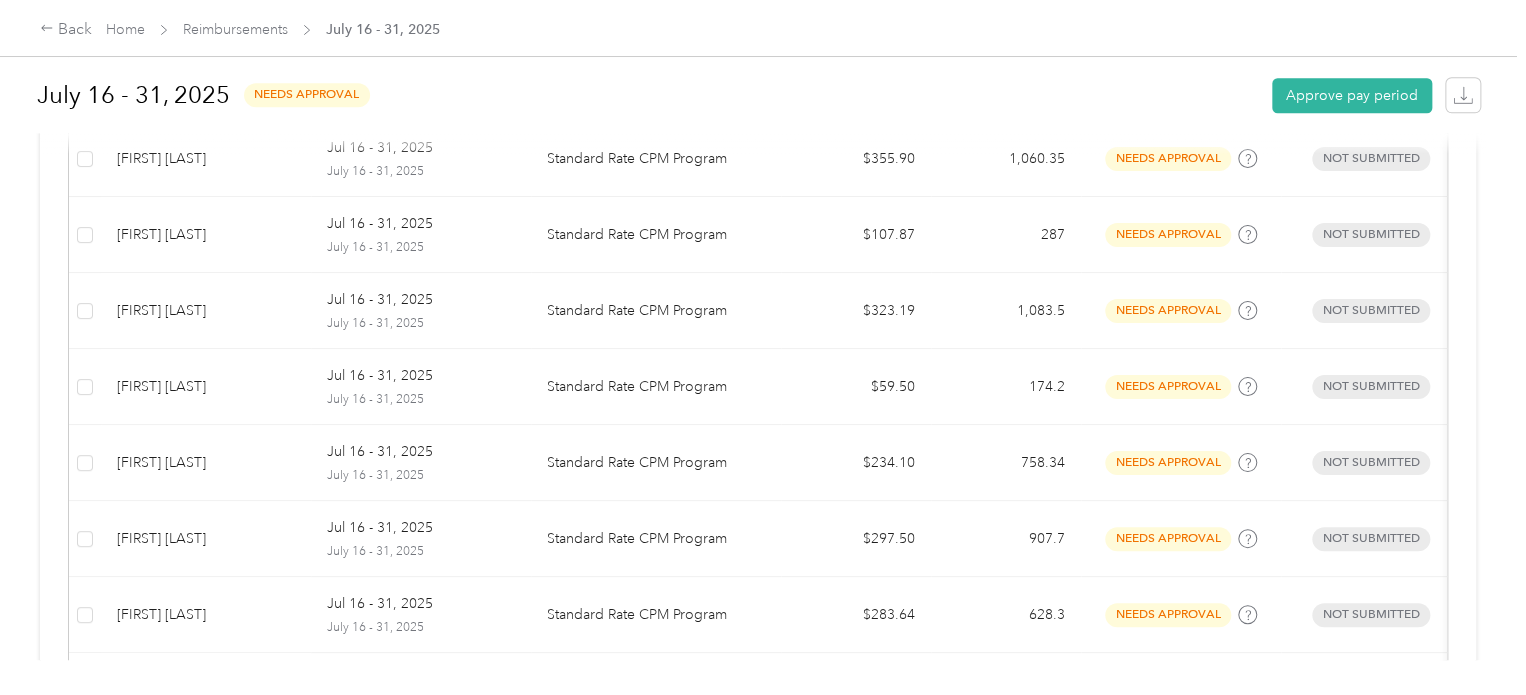scroll, scrollTop: 748, scrollLeft: 0, axis: vertical 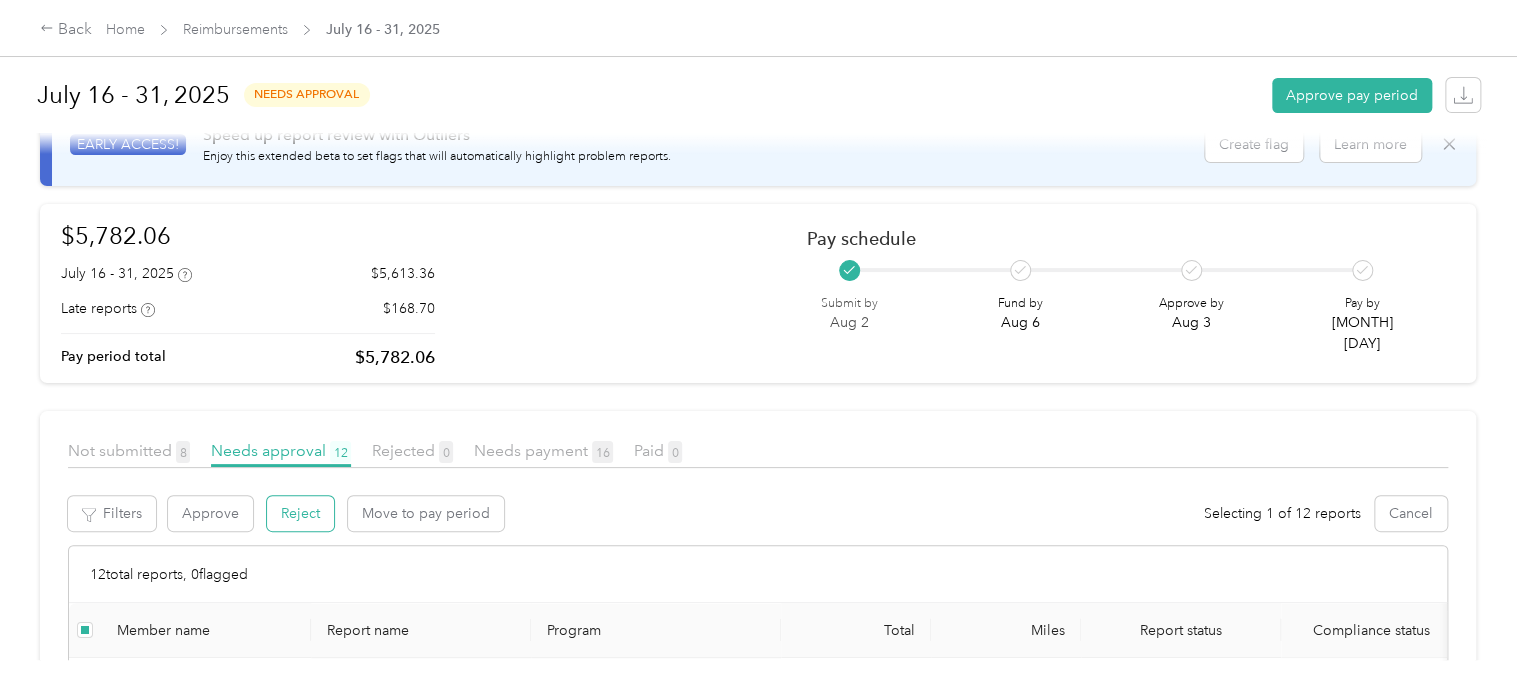click on "Reject" at bounding box center [300, 513] 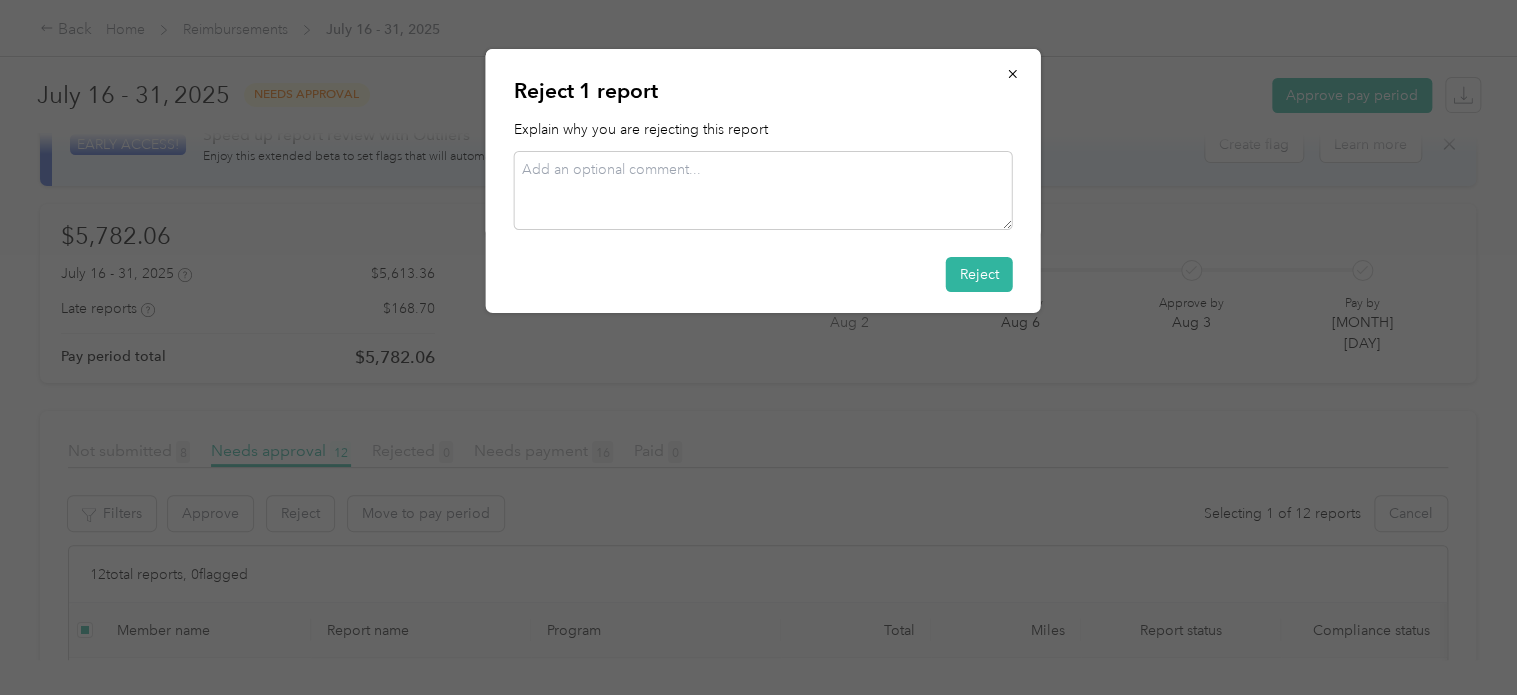 click at bounding box center (763, 190) 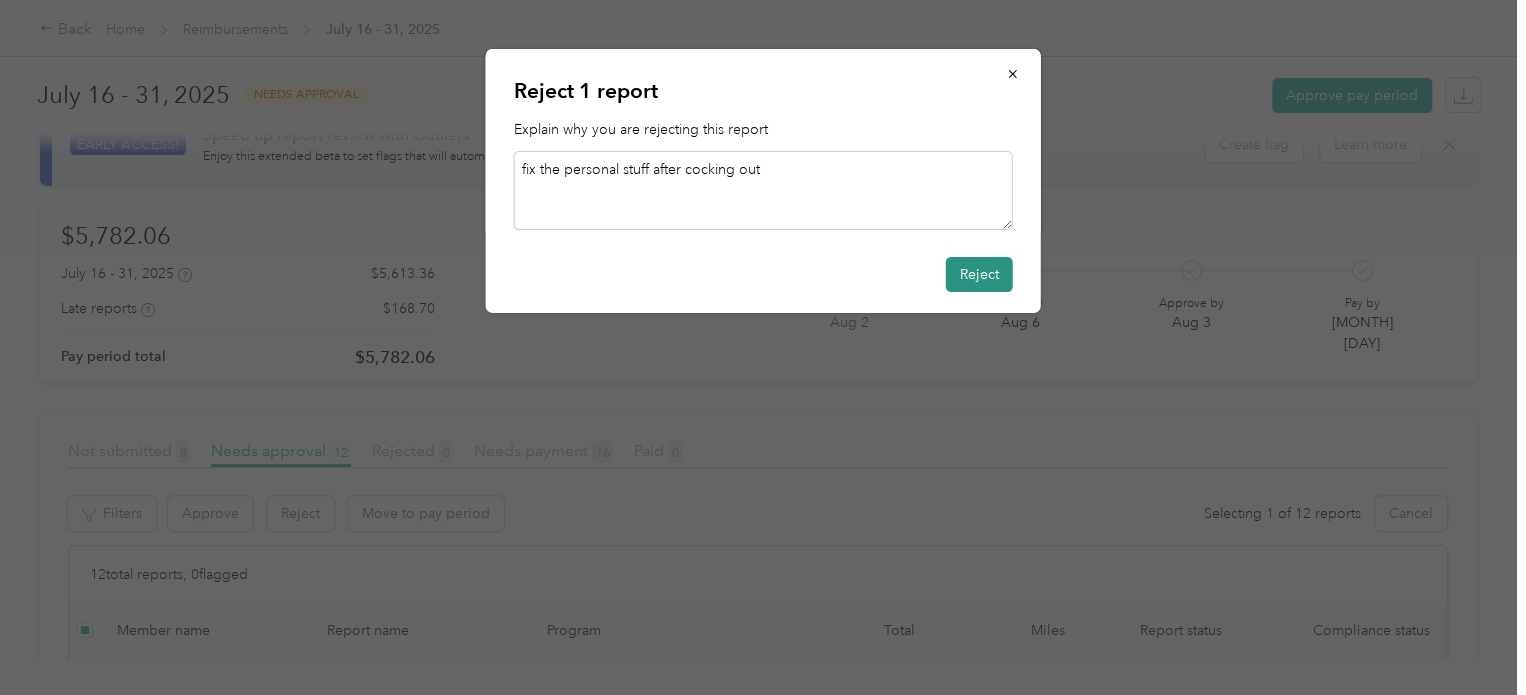 type on "fix the personal stuff after cocking out" 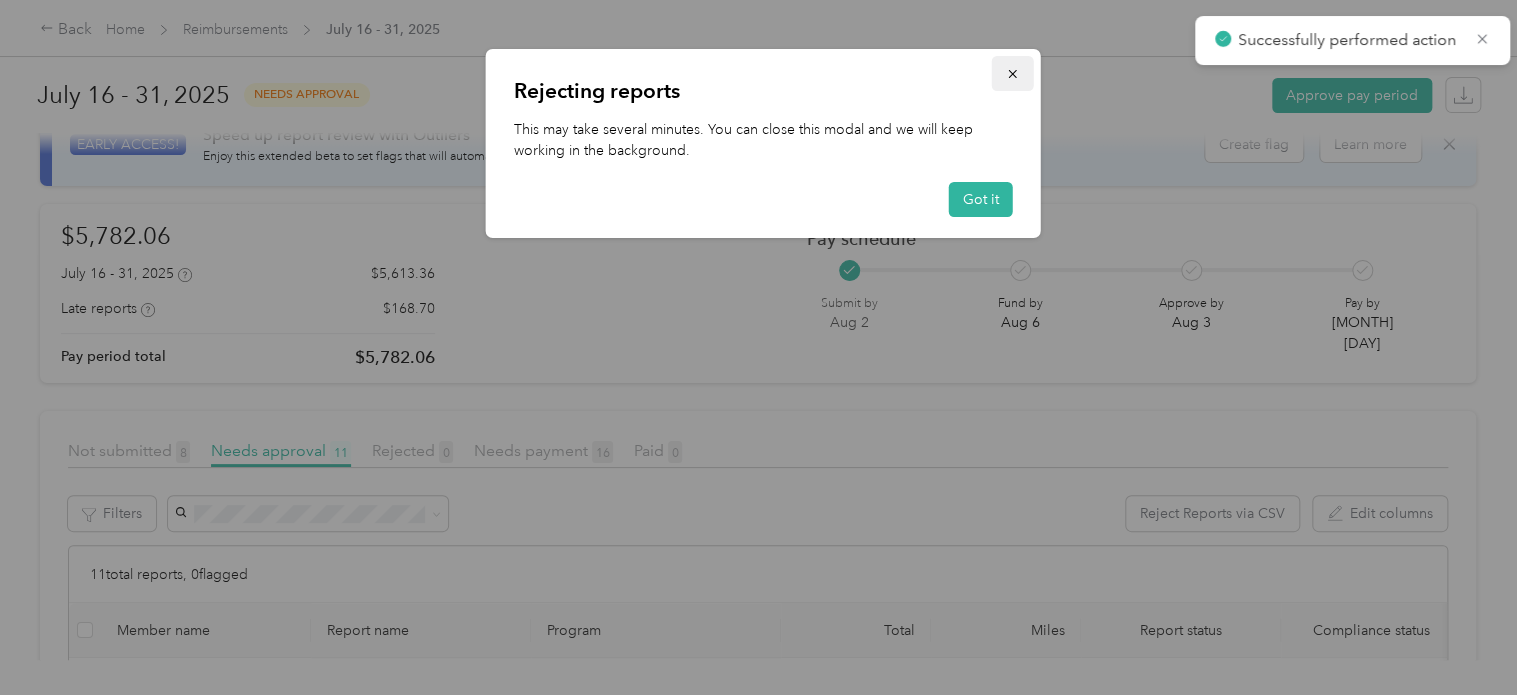 click 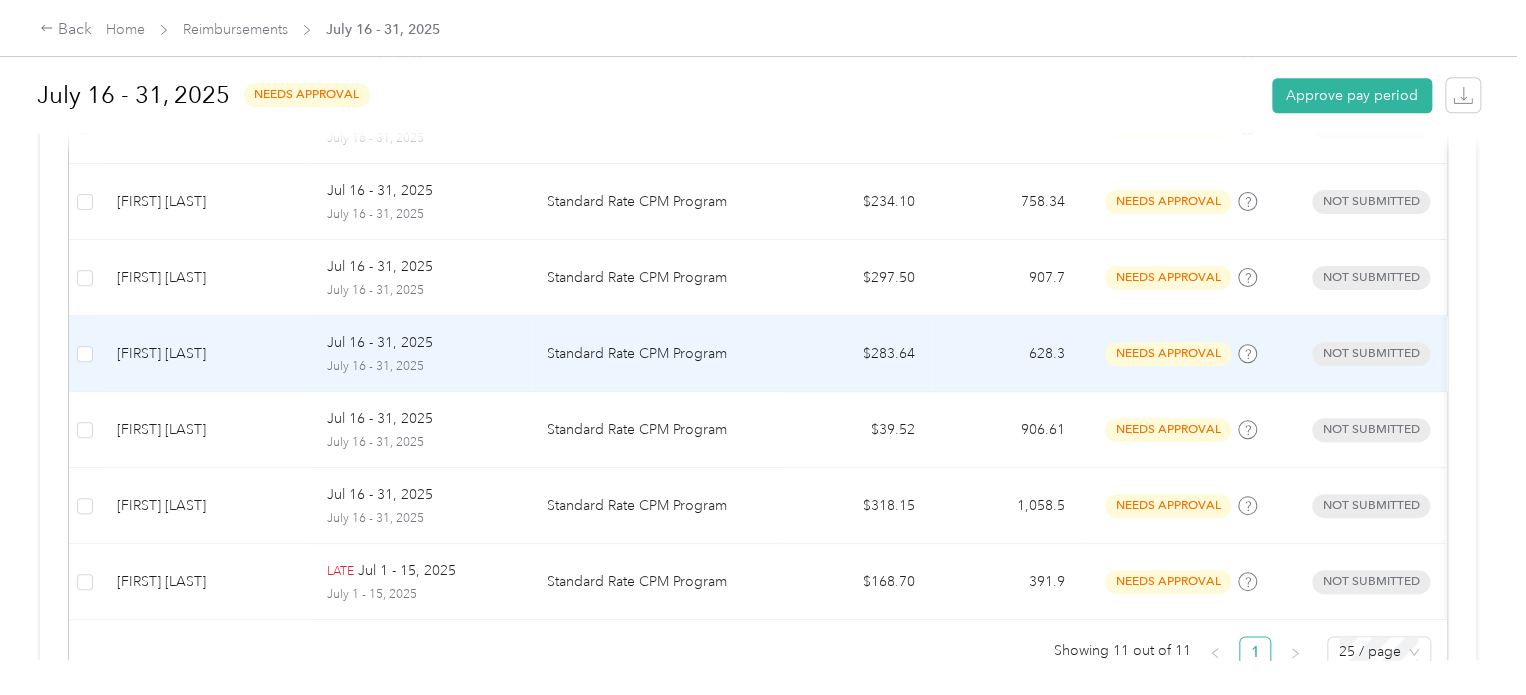 scroll, scrollTop: 1012, scrollLeft: 0, axis: vertical 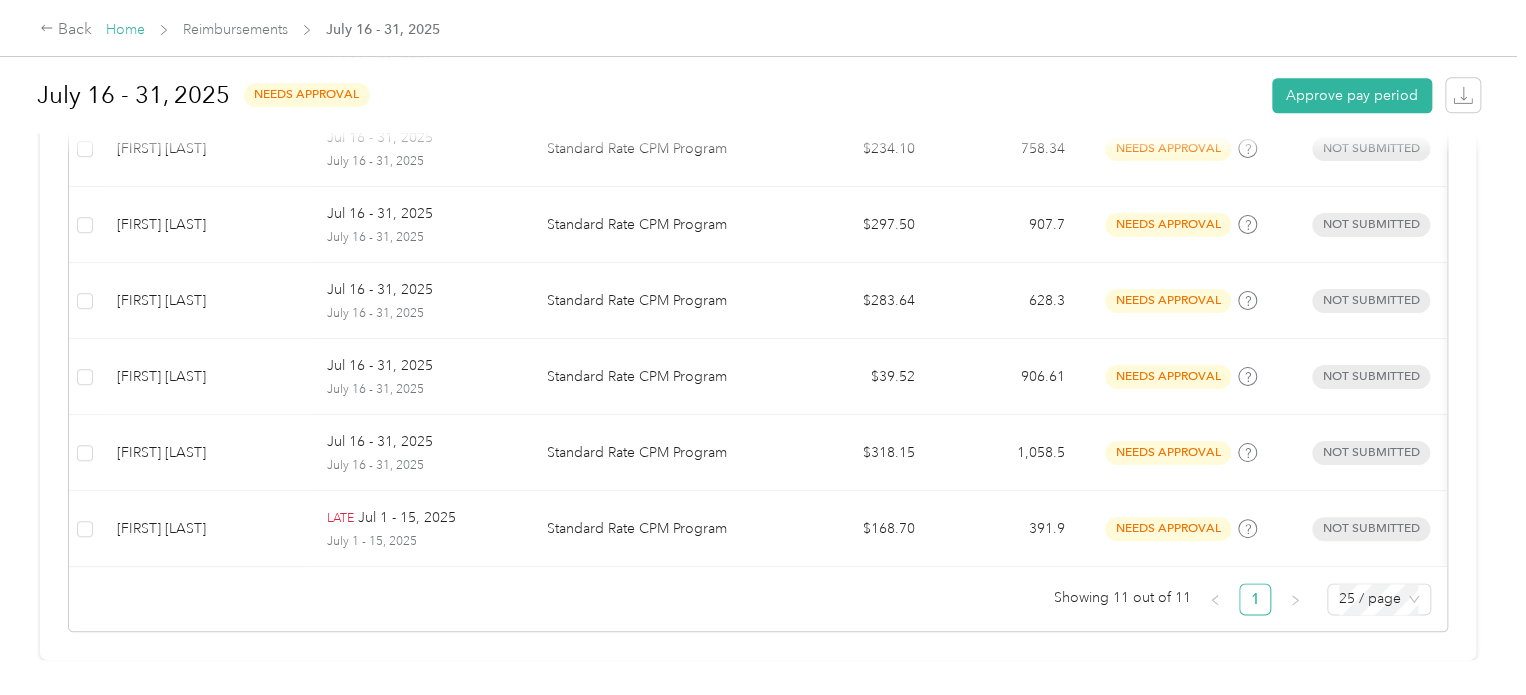 click on "Home" at bounding box center [125, 29] 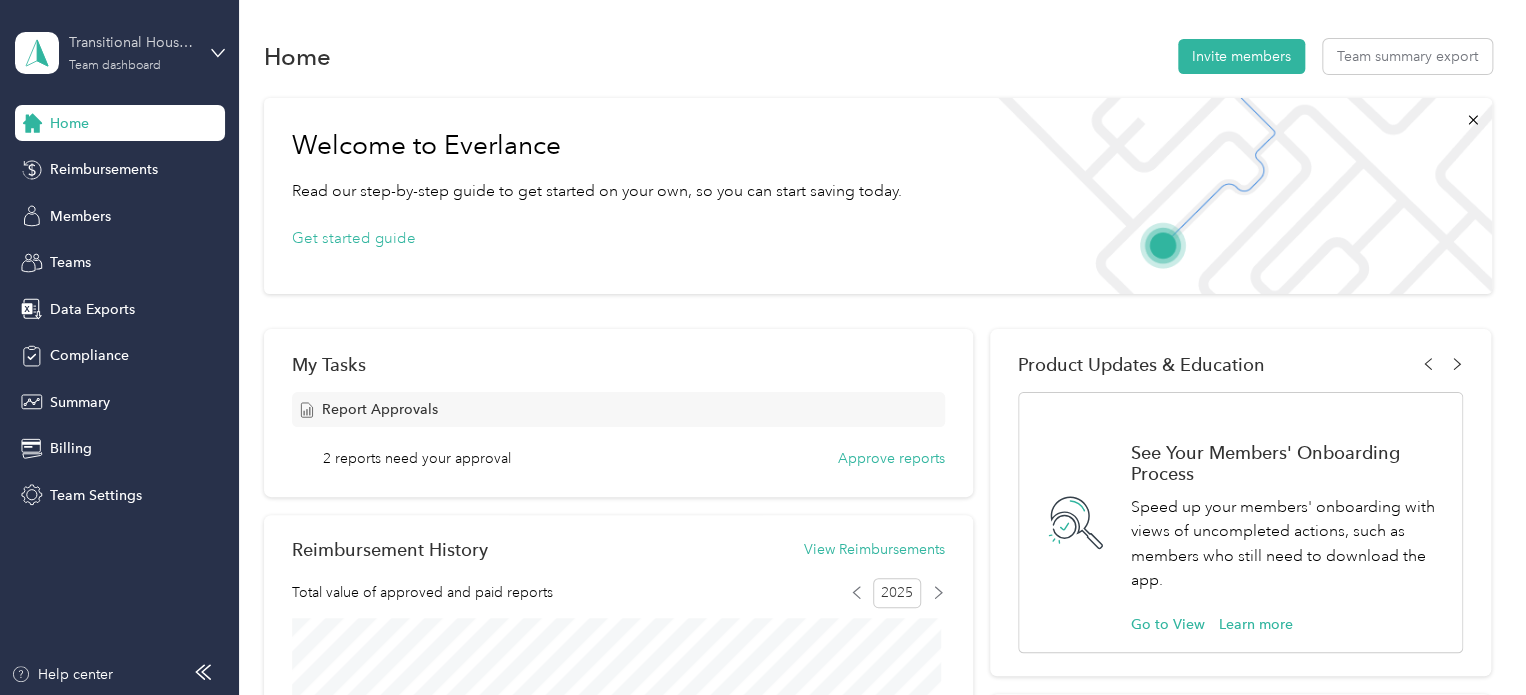 click on "Team dashboard" at bounding box center (115, 66) 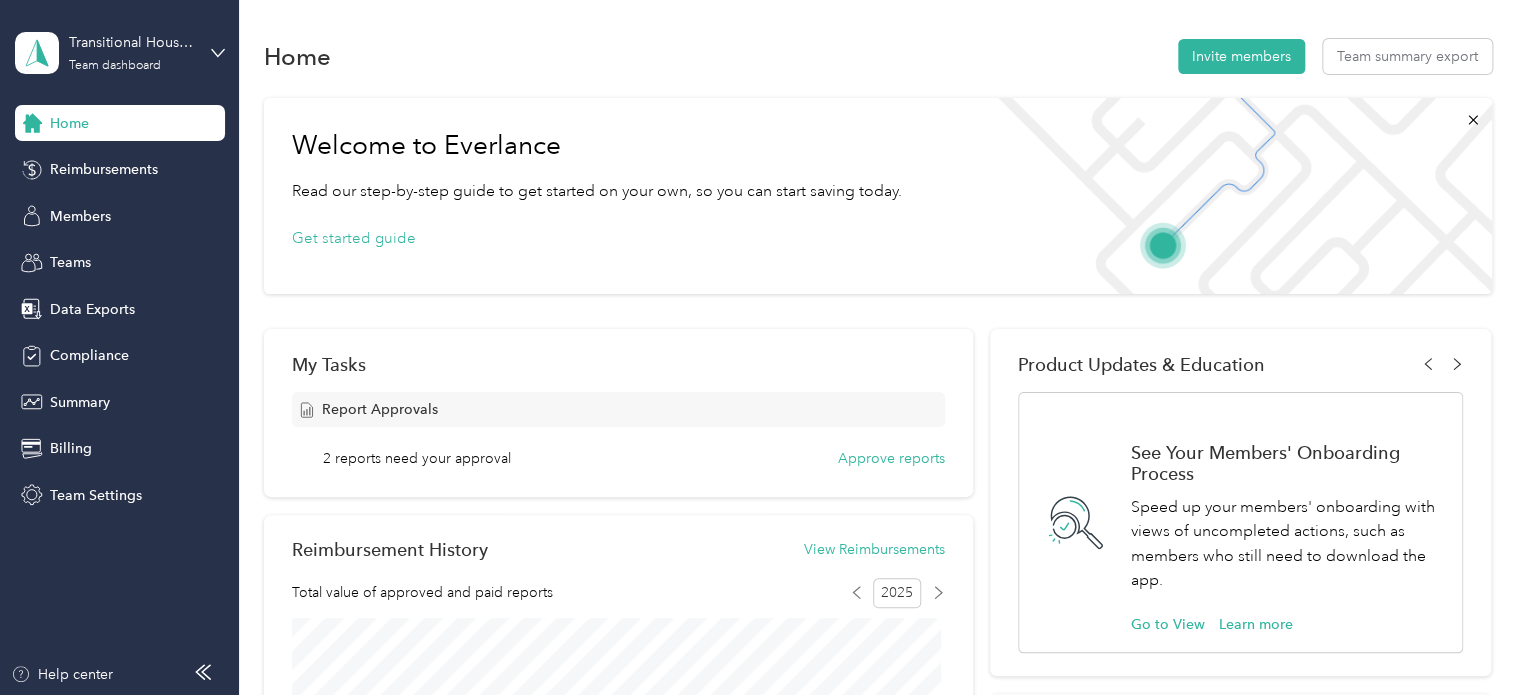 click on "Personal dashboard" at bounding box center [95, 198] 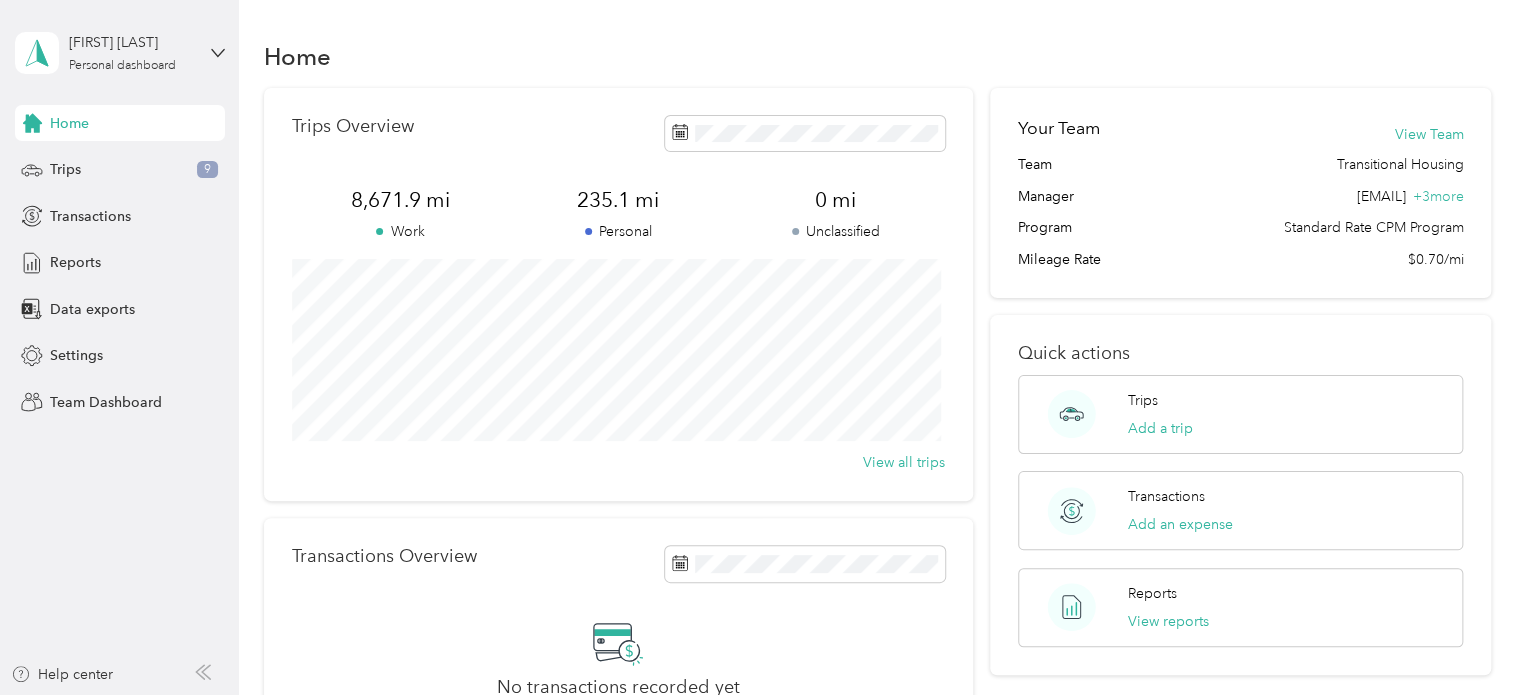 scroll, scrollTop: 0, scrollLeft: 0, axis: both 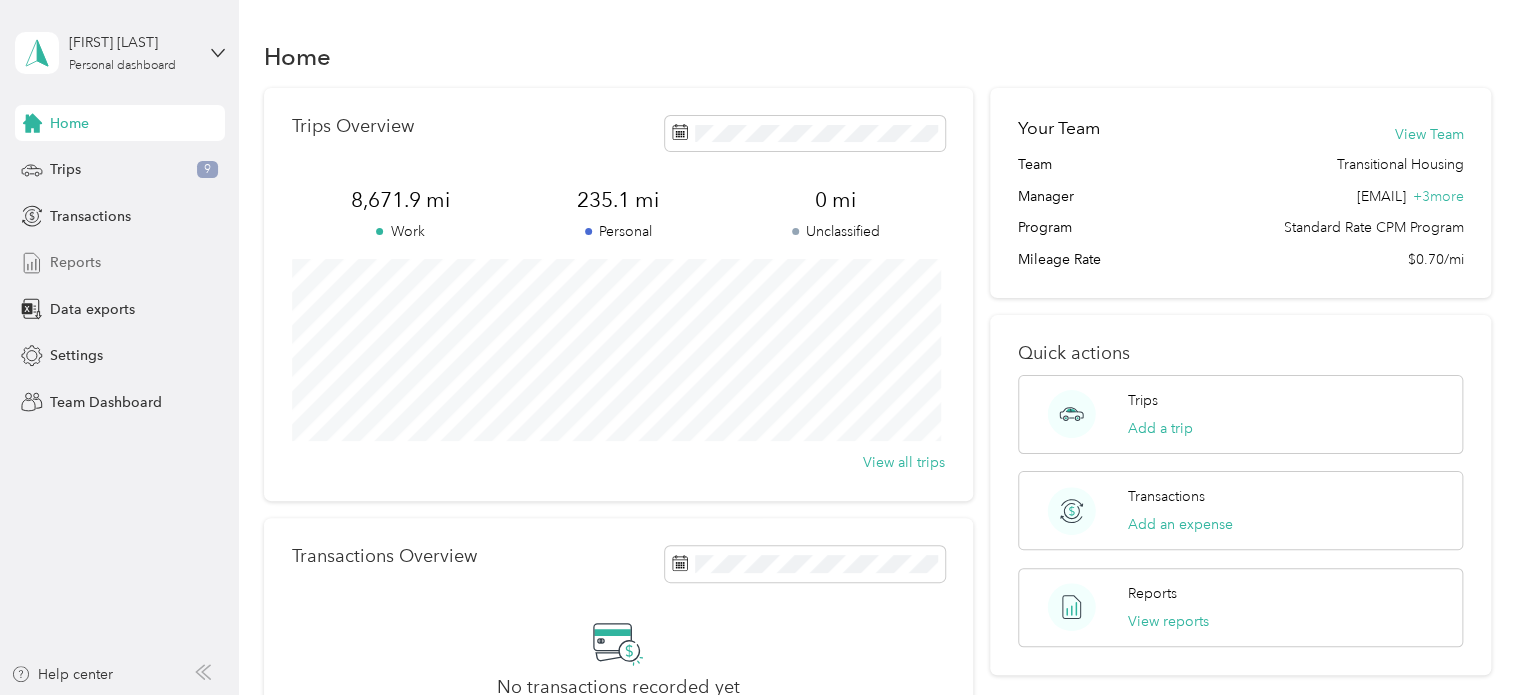 click on "Reports" at bounding box center [75, 262] 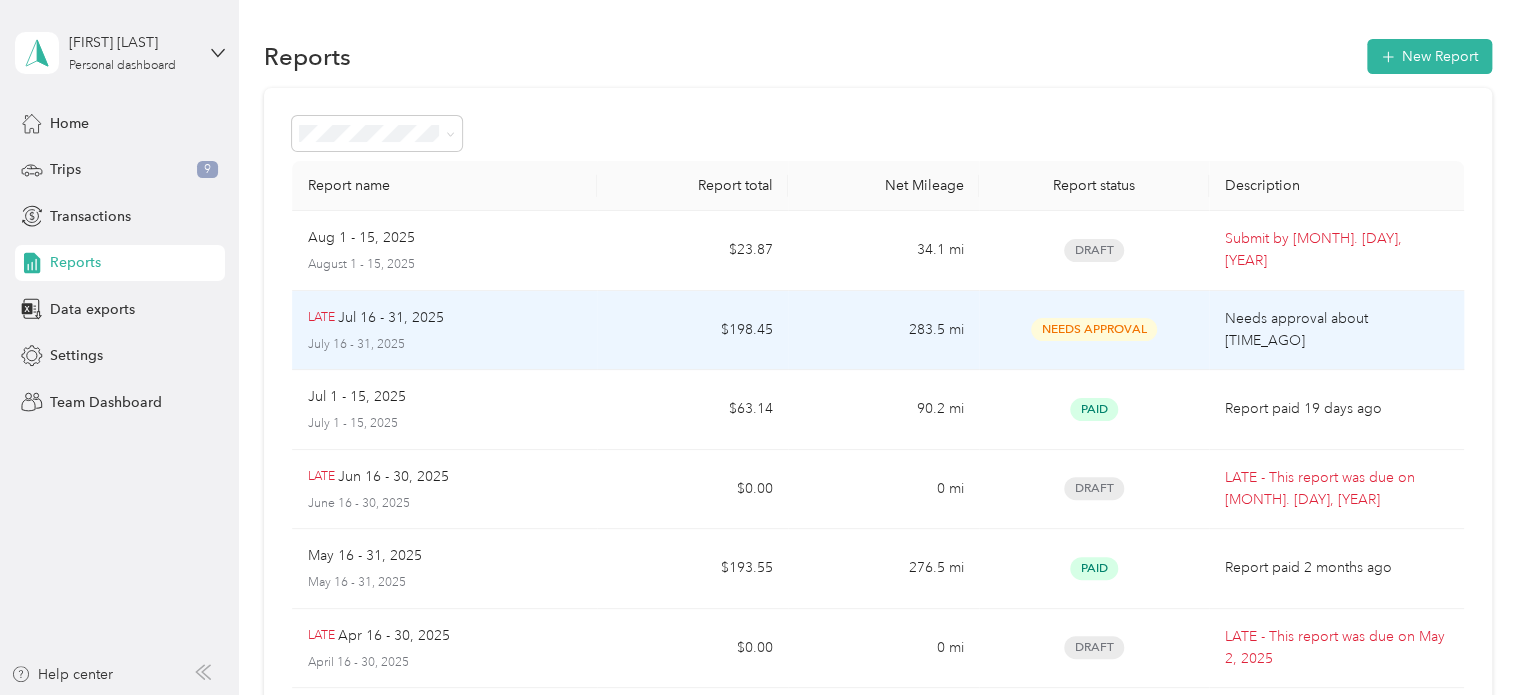 click on "LATE [MONTH] [DAY] - [DAY], [YEAR]" at bounding box center (445, 318) 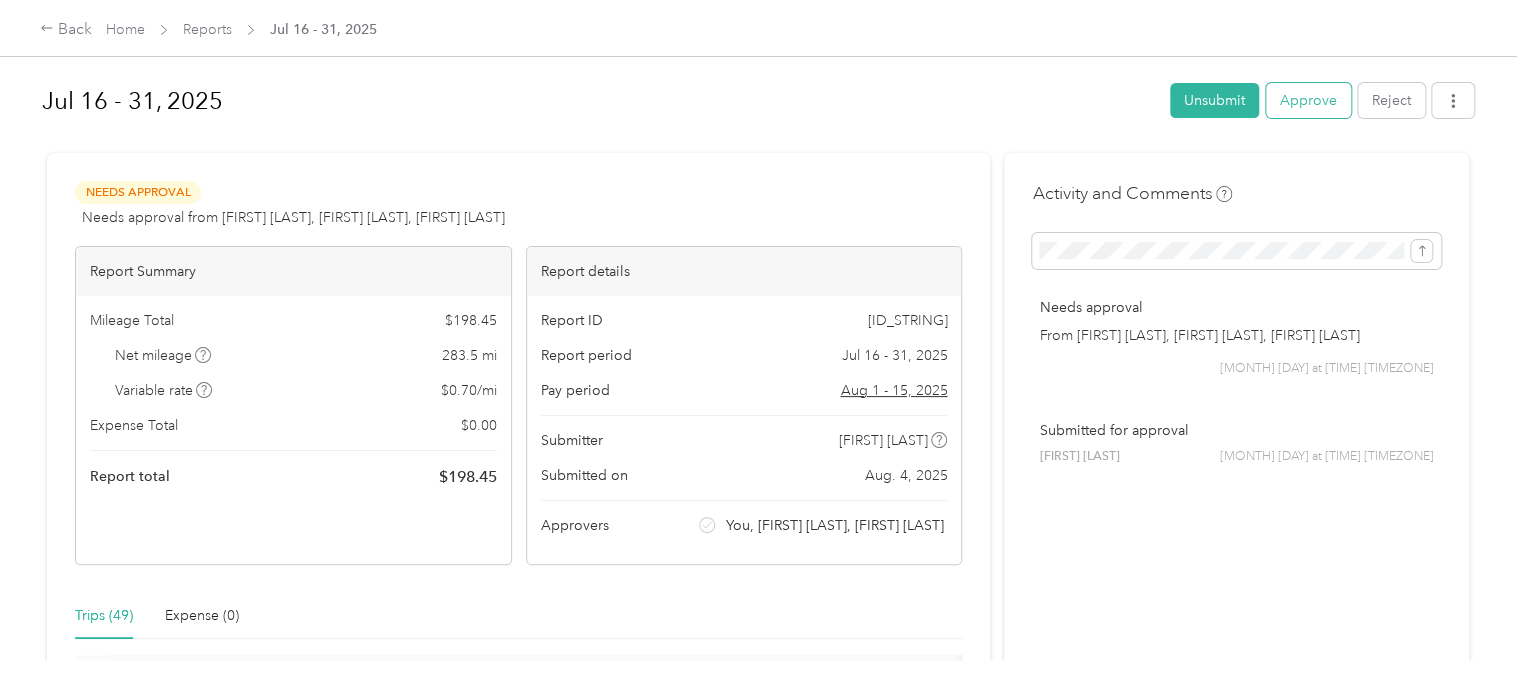 click on "Approve" at bounding box center [1308, 100] 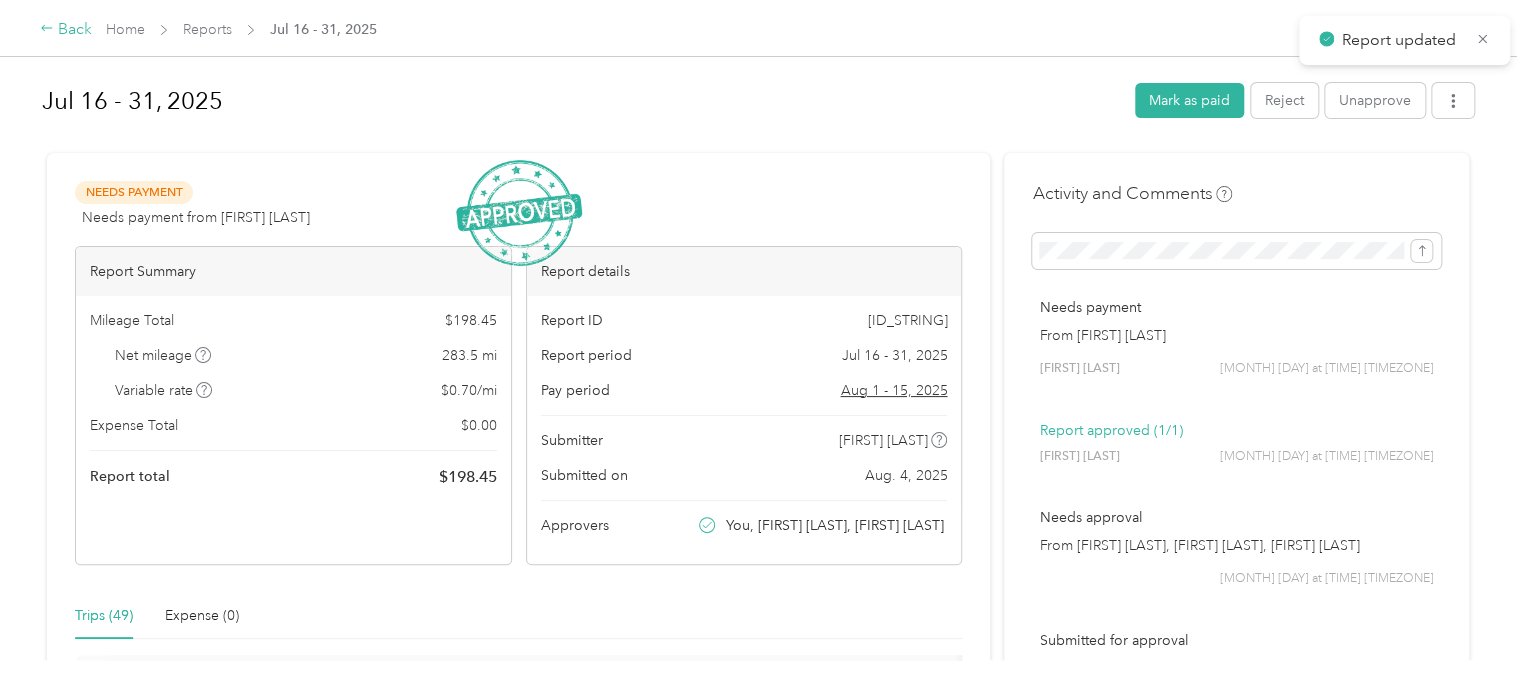 click on "Back" at bounding box center (66, 30) 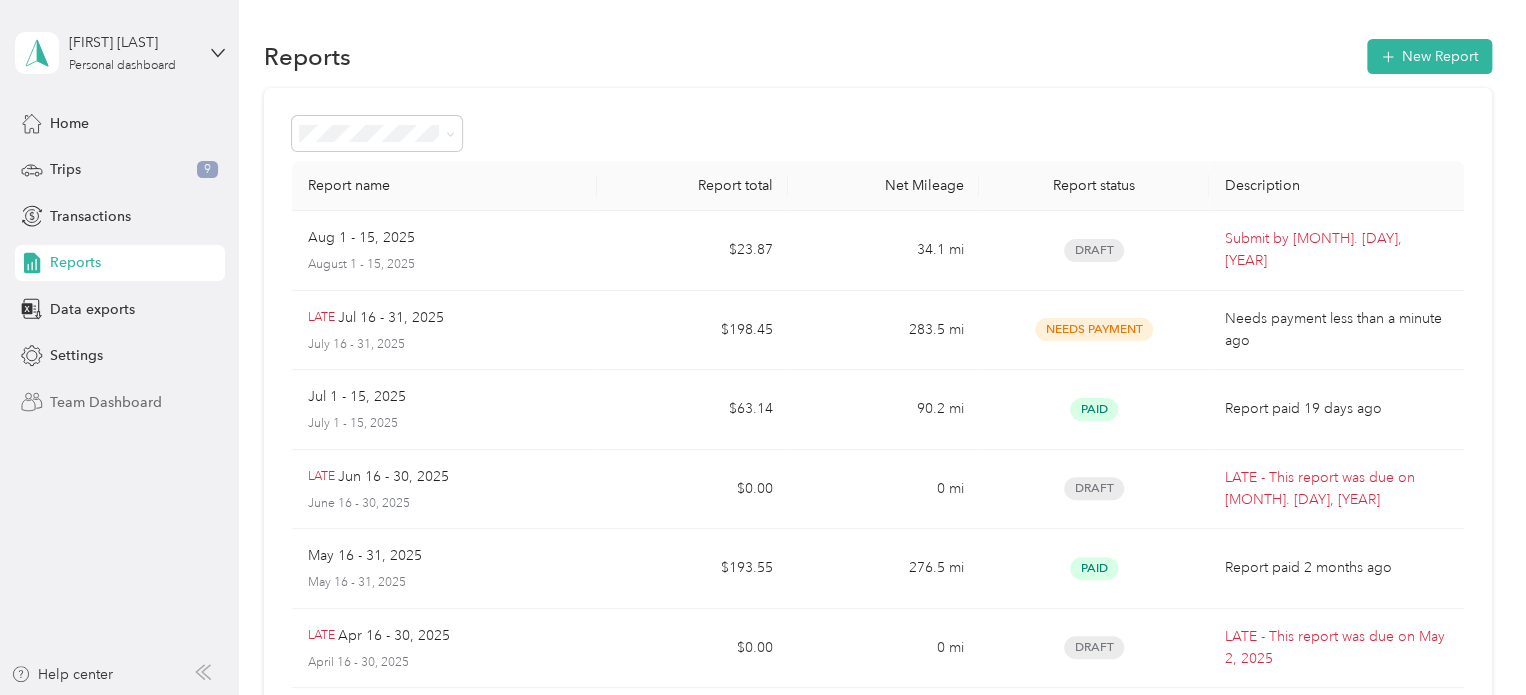 click on "Team Dashboard" at bounding box center (106, 402) 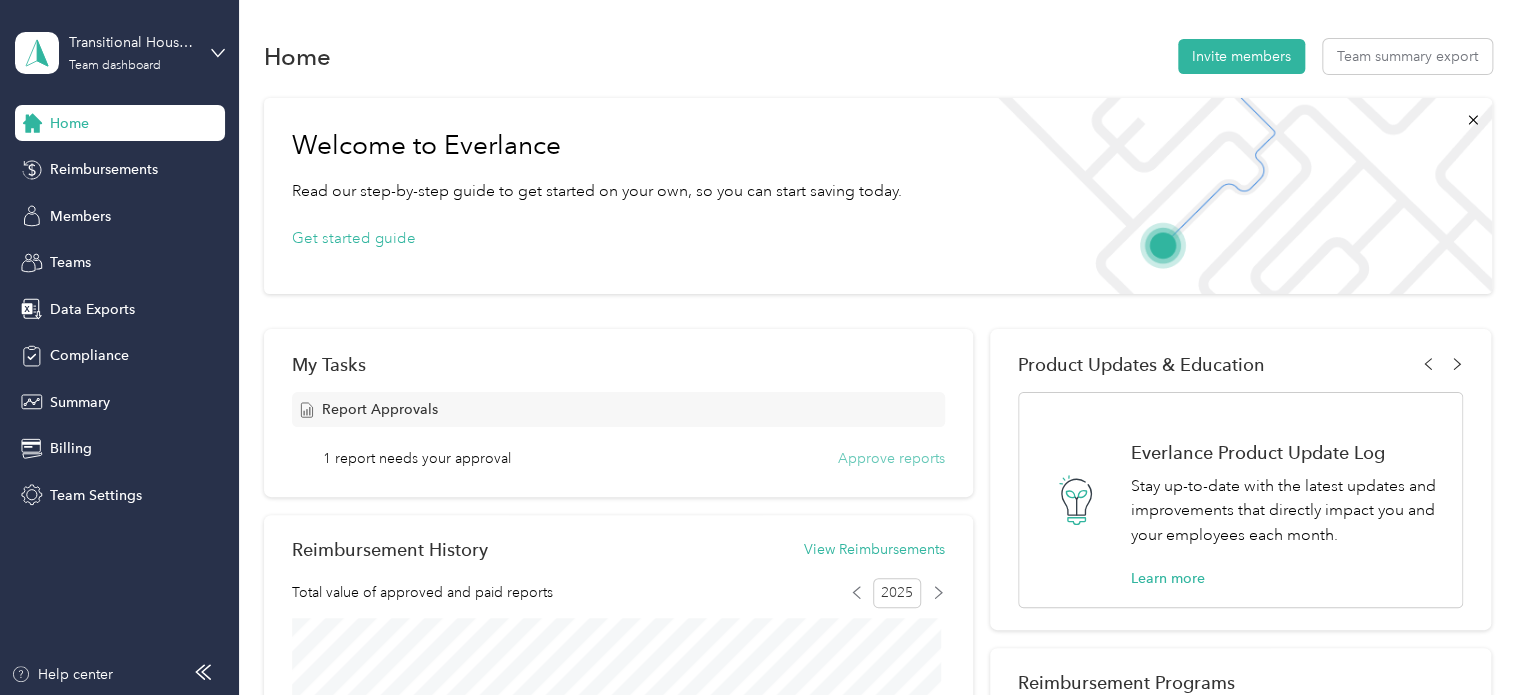 click on "Approve reports" at bounding box center [891, 458] 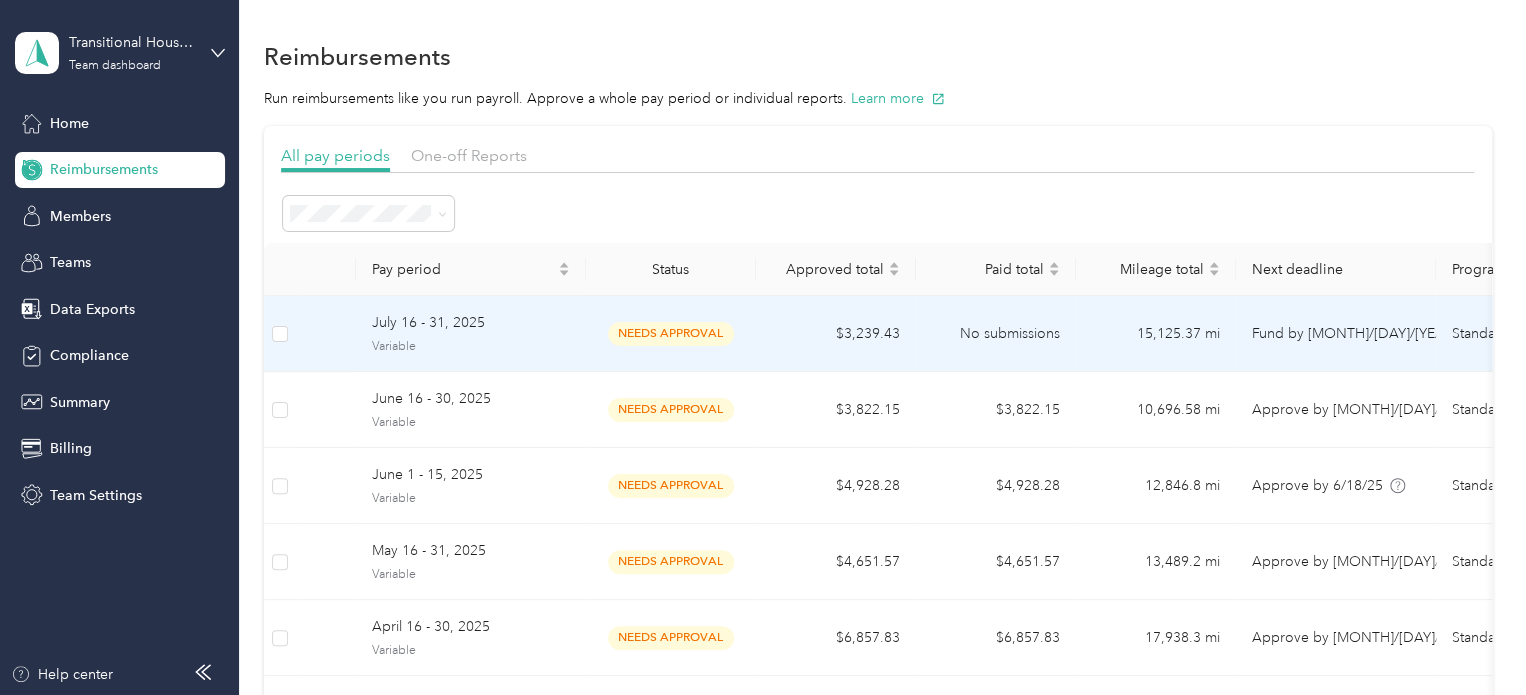 click on "Variable" at bounding box center (471, 347) 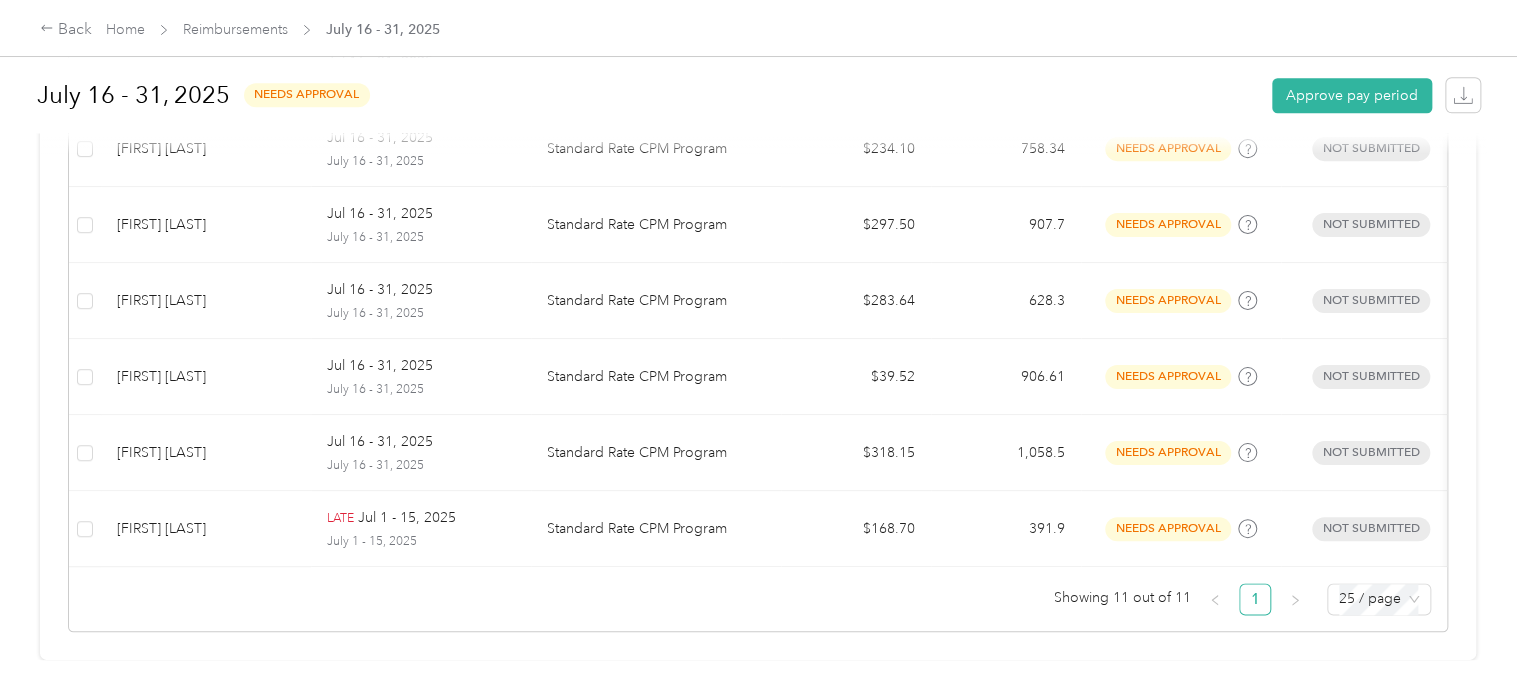 scroll, scrollTop: 1012, scrollLeft: 0, axis: vertical 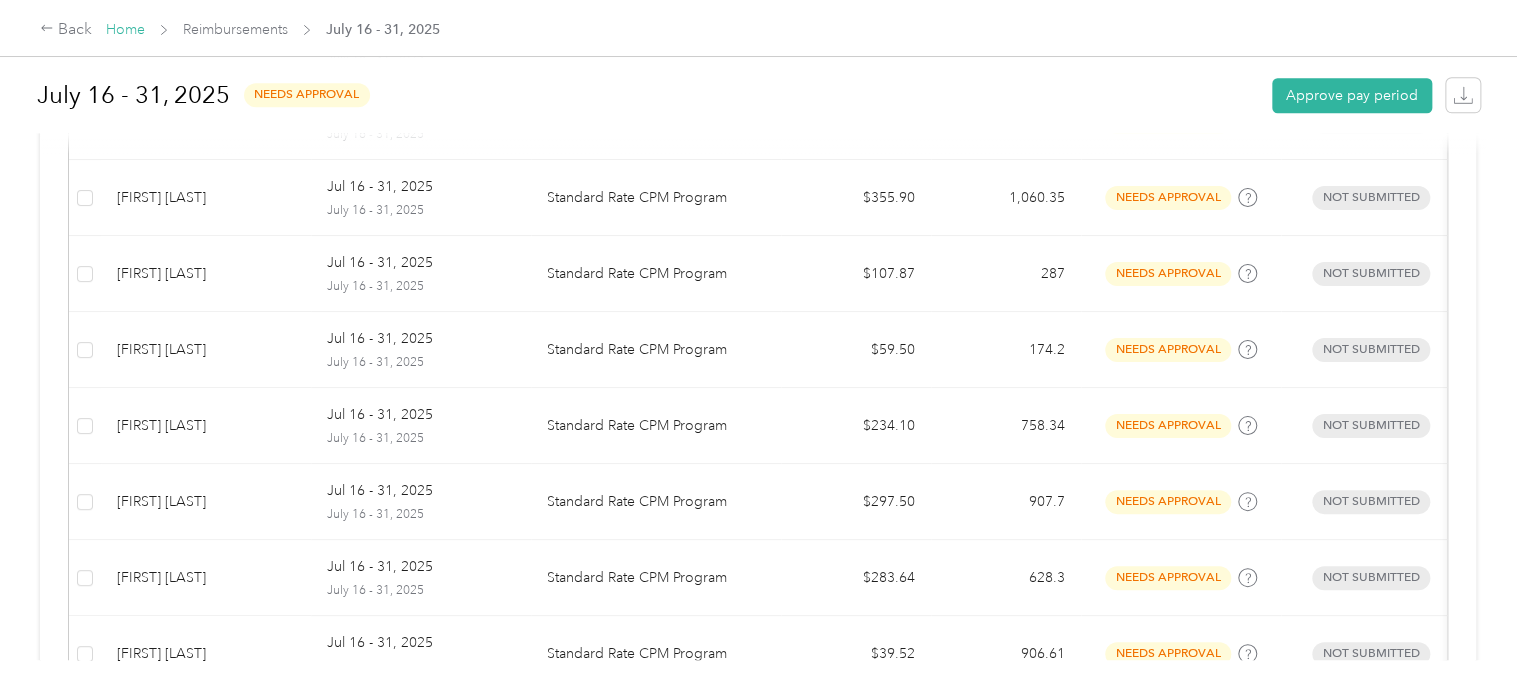 click on "Home" at bounding box center (125, 29) 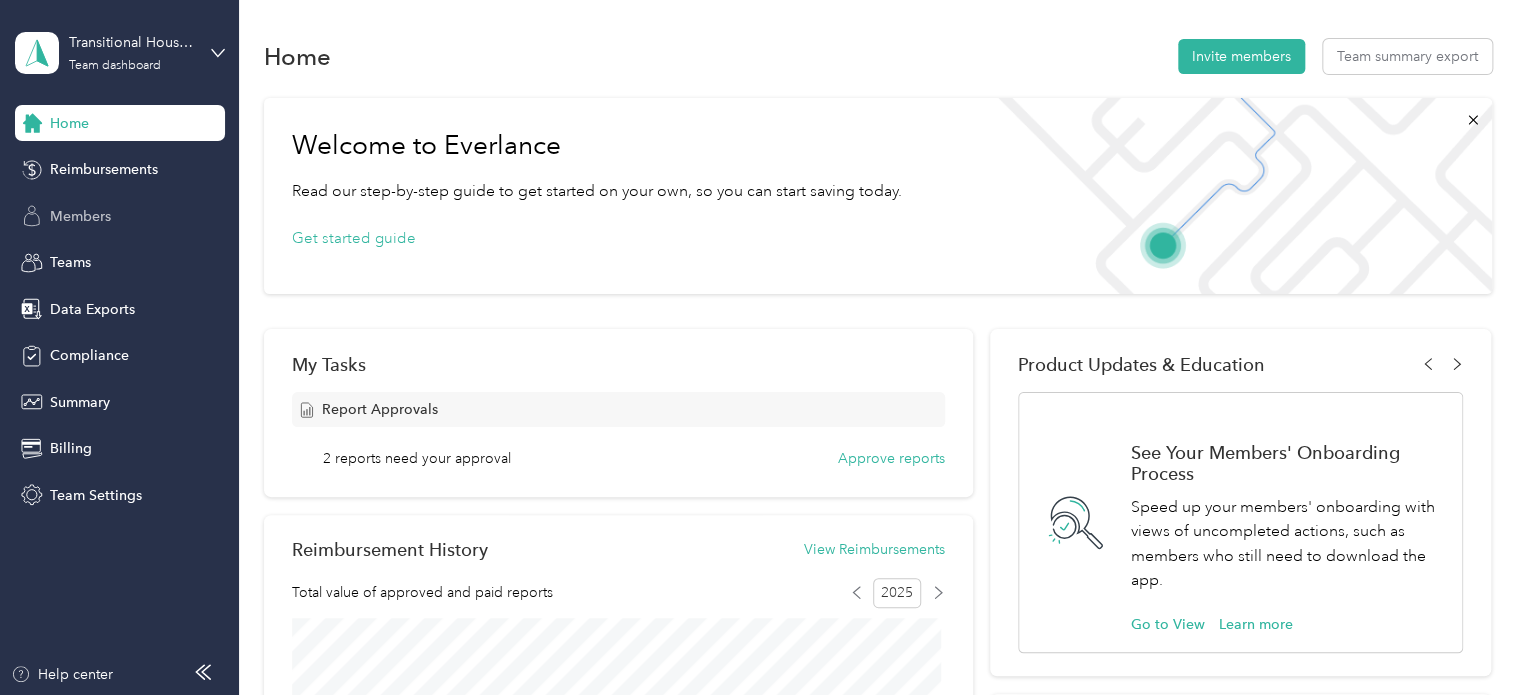 click on "Members" at bounding box center (80, 216) 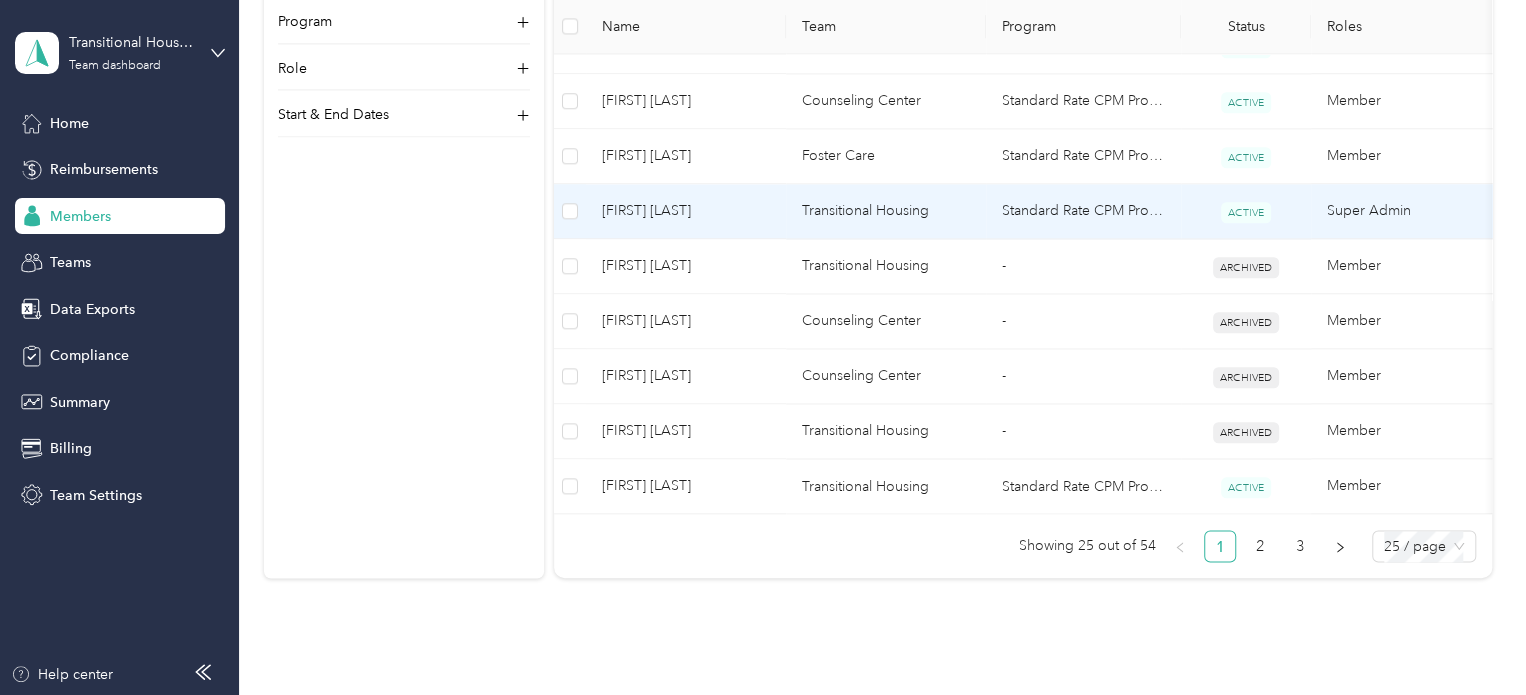 scroll, scrollTop: 1448, scrollLeft: 0, axis: vertical 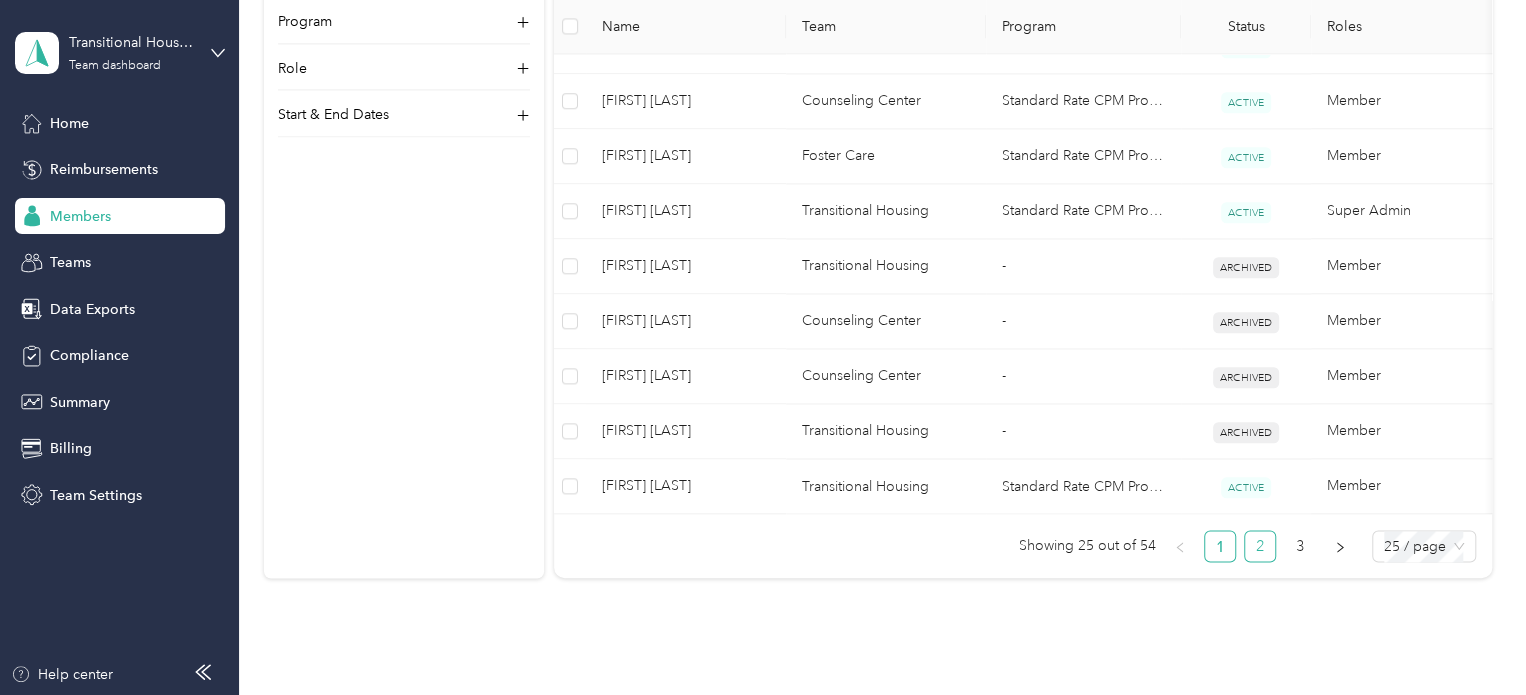 click on "2" at bounding box center [1260, 546] 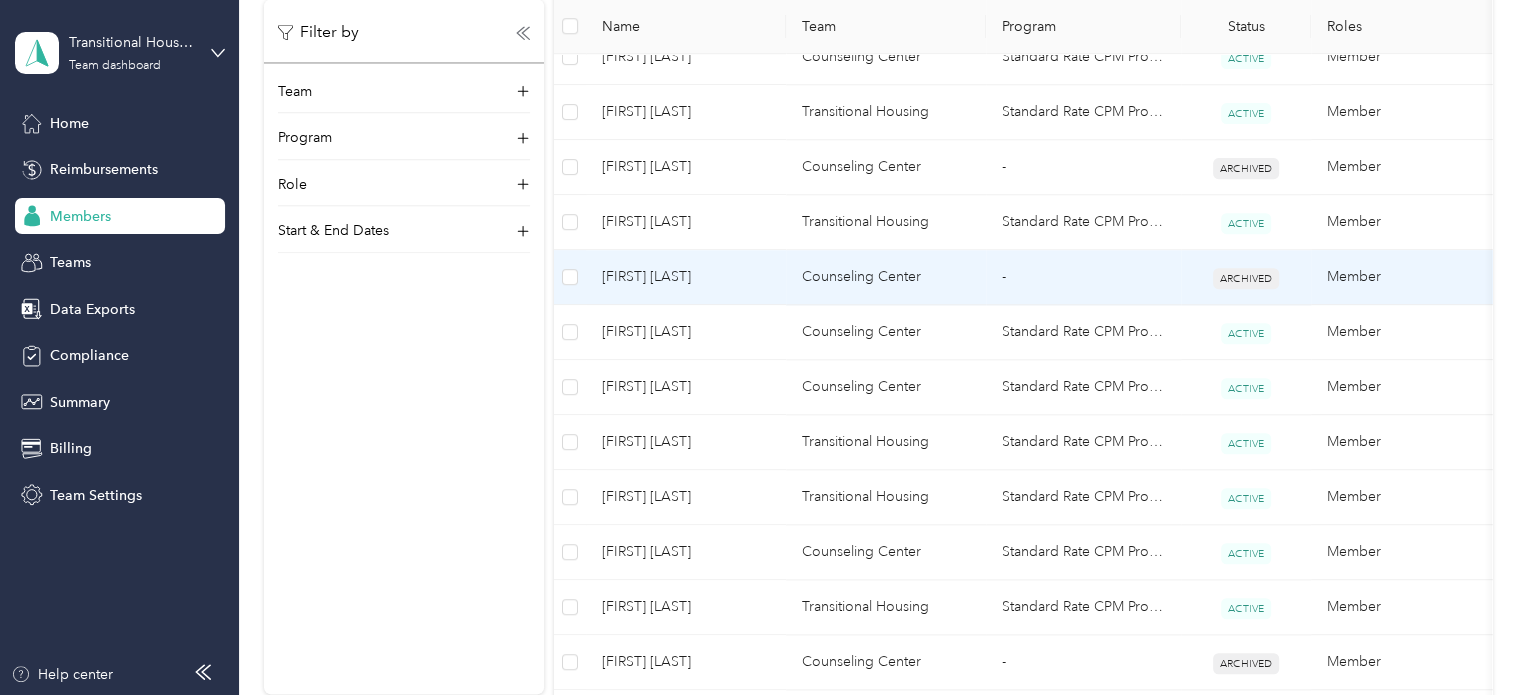 scroll, scrollTop: 886, scrollLeft: 0, axis: vertical 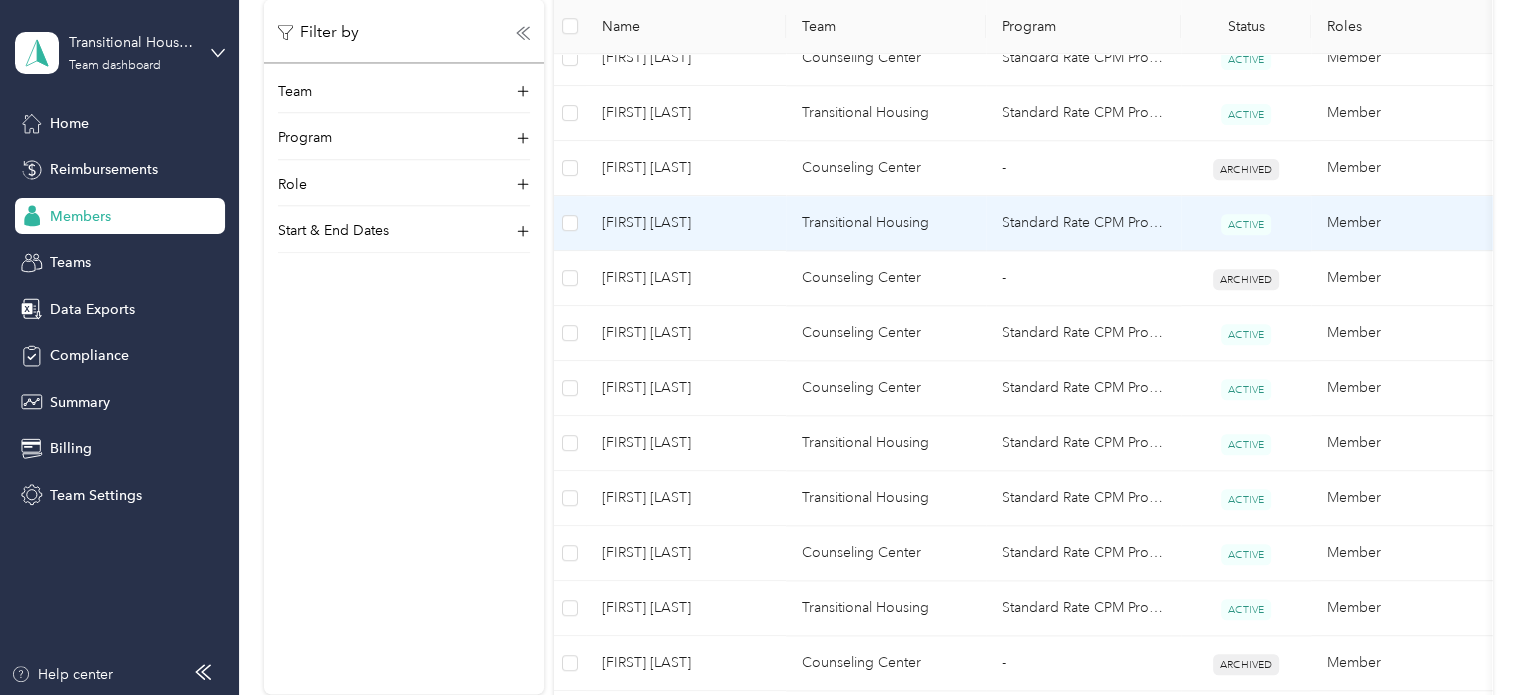 click on "Standard Rate CPM Program" at bounding box center (1083, 223) 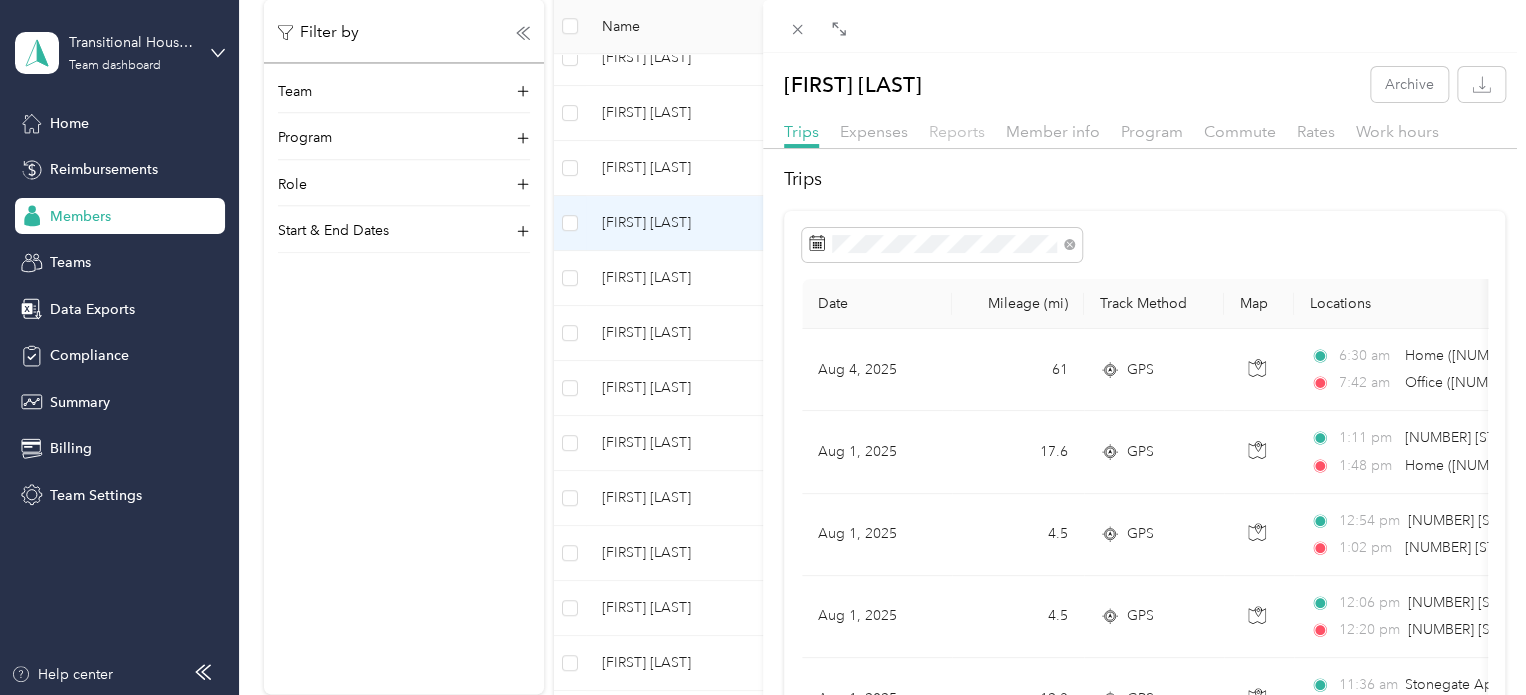 click on "Reports" at bounding box center (957, 131) 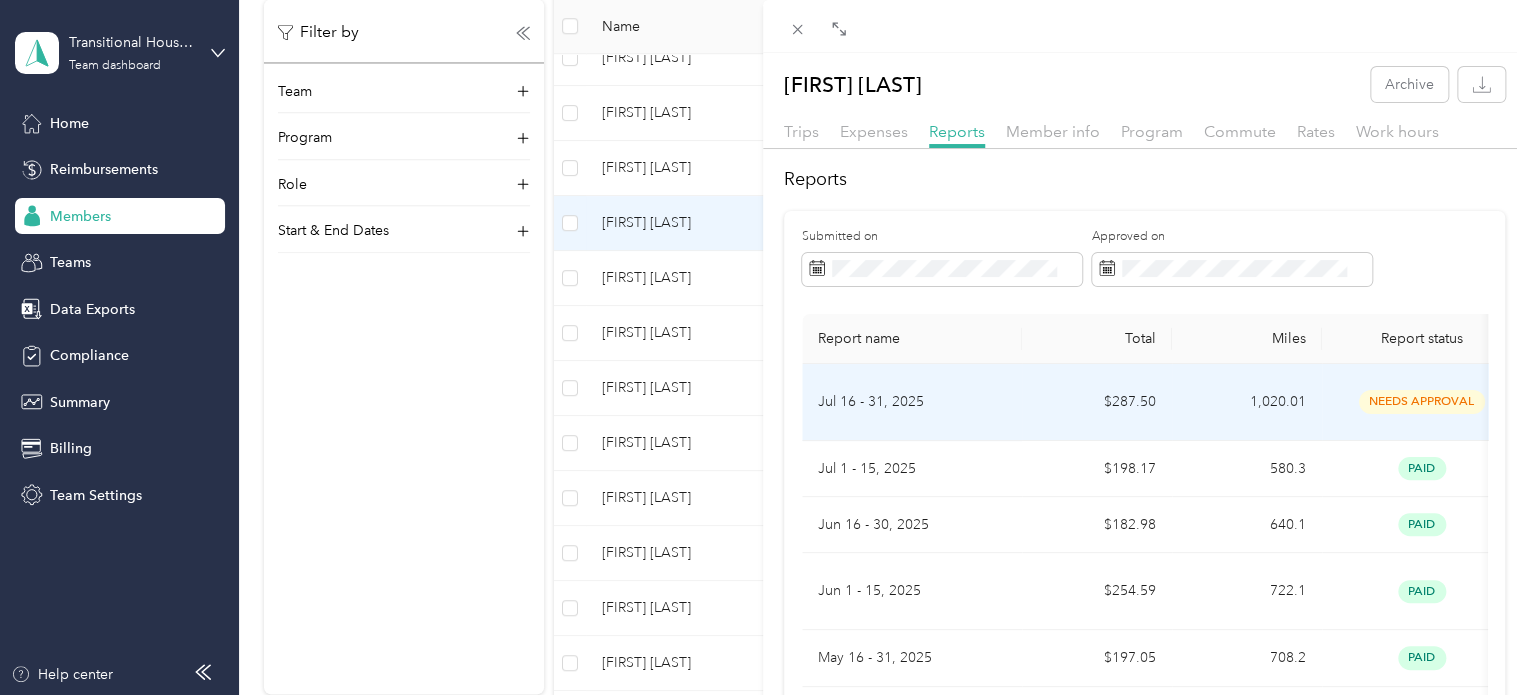 click on "$287.50" at bounding box center (1097, 402) 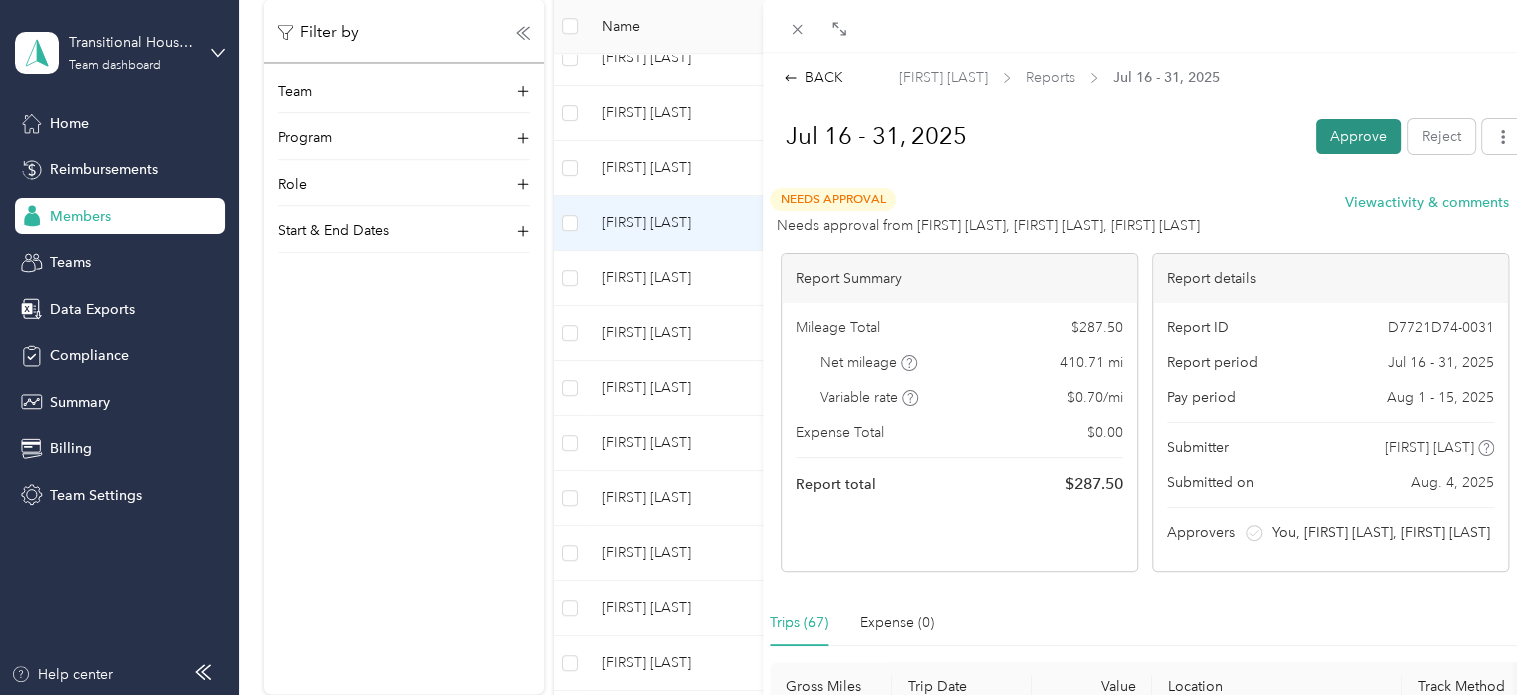 click on "Approve" at bounding box center [1358, 136] 